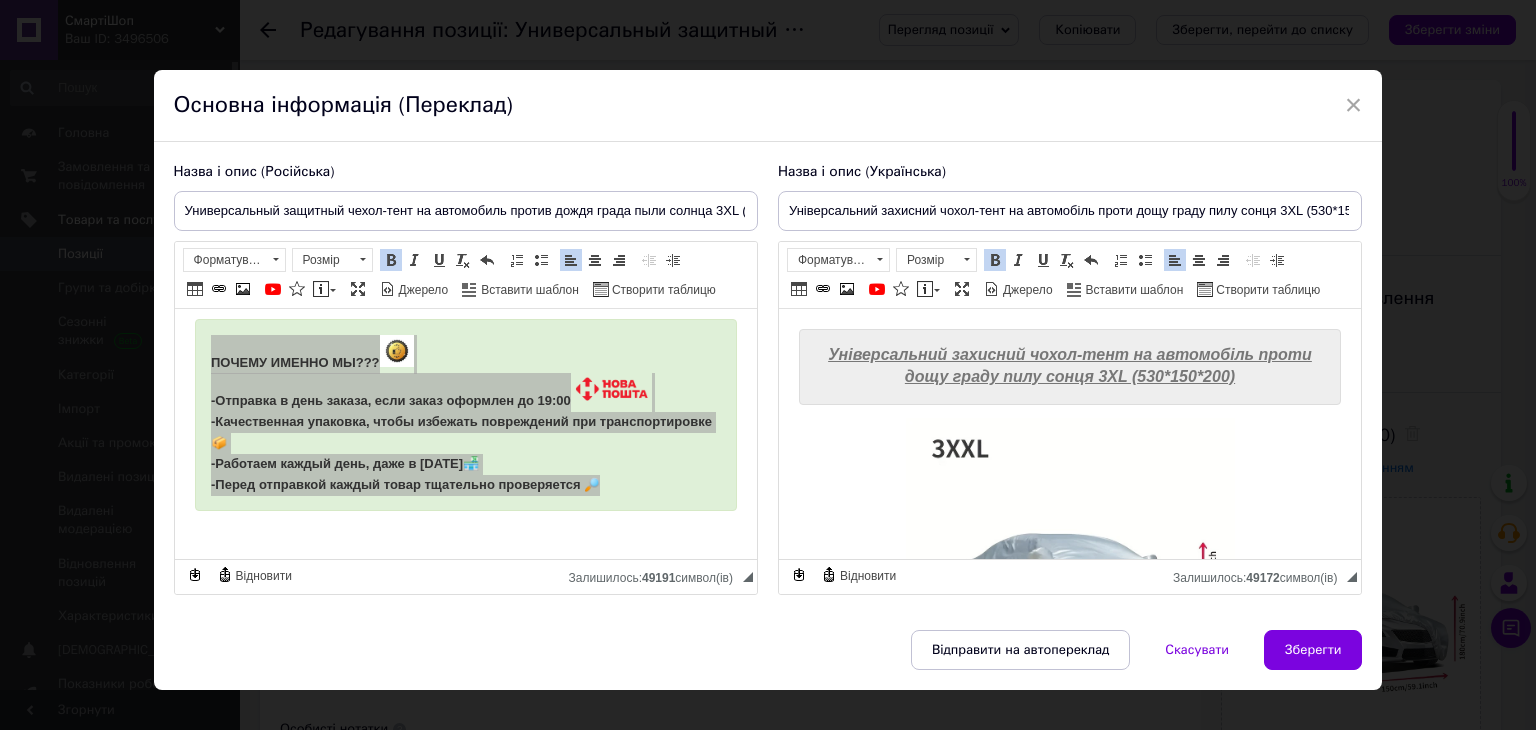 scroll, scrollTop: 967, scrollLeft: 0, axis: vertical 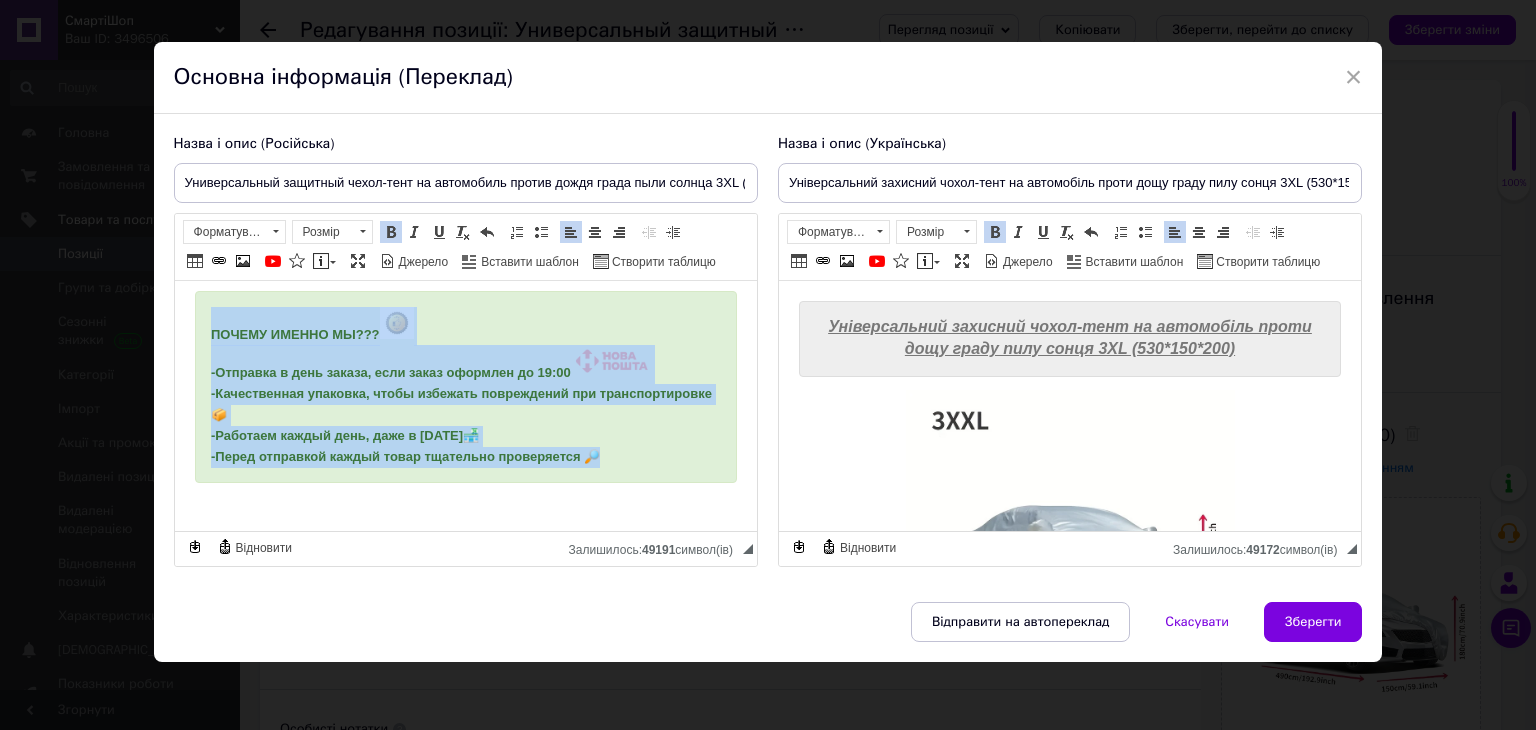 click on "ПОЧЕМУ ИМЕННО МЫ??? -Отправка в день заказа, если заказ оформлен до 19:00 -Качественная упаковка, чтобы избежать повреждений при транспортировке 📦 -Работаем каждый день, даже в [DATE] 🏪 -Перед отправкой каждый товар тщательно проверяется 🔎" at bounding box center [465, 387] 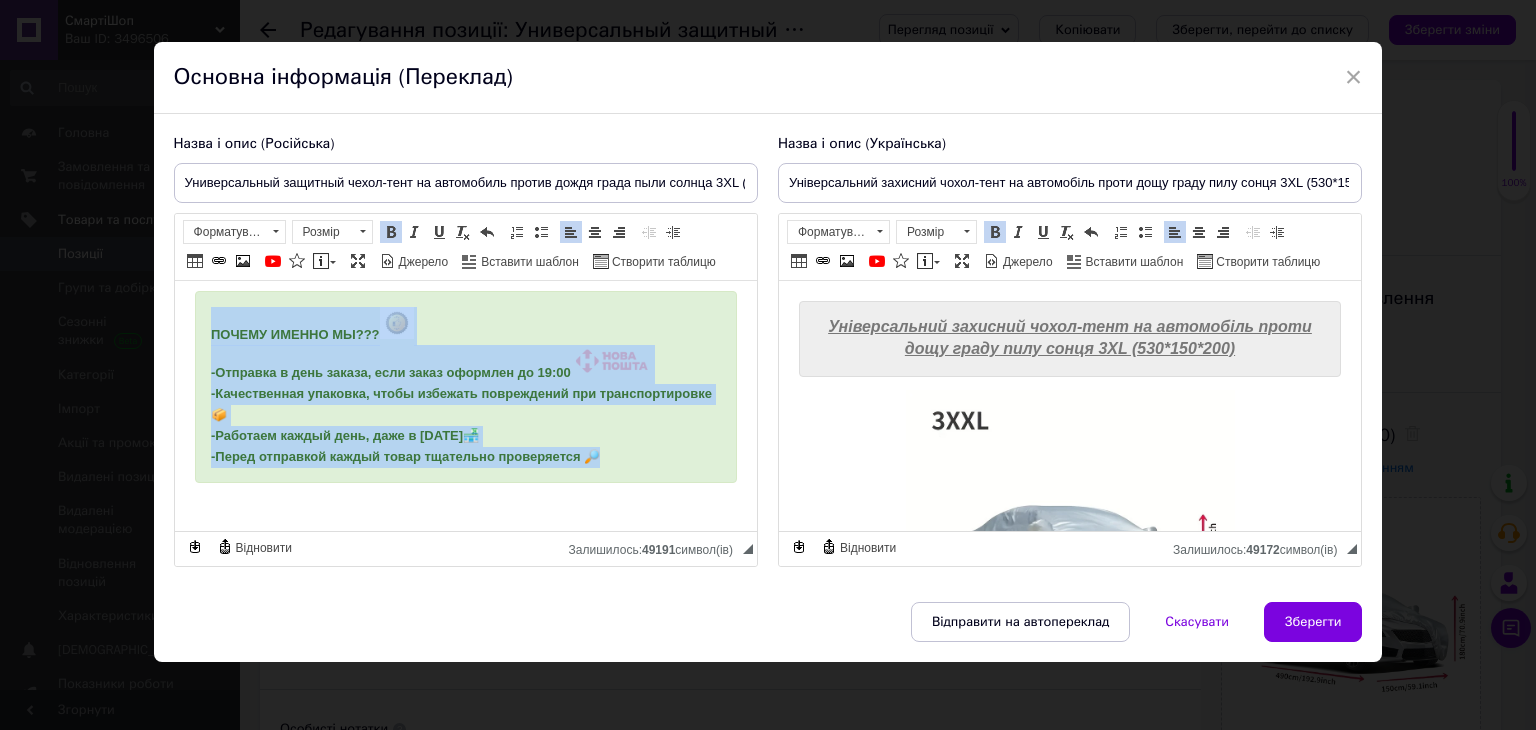 drag, startPoint x: 204, startPoint y: 333, endPoint x: 604, endPoint y: 455, distance: 418.19135 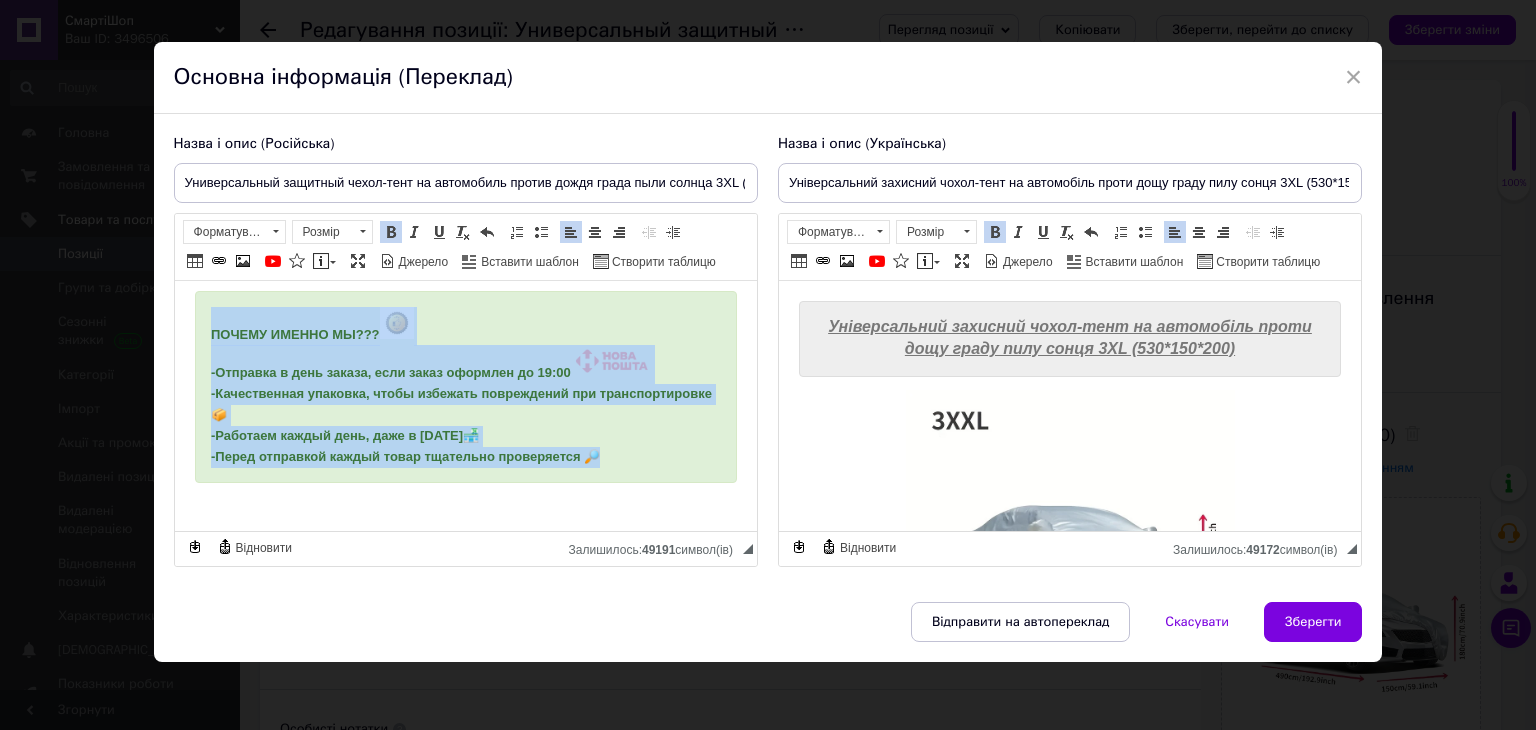 copy on "ПОЧЕМУ ИМЕННО МЫ??? -Отправка в день заказа, если заказ оформлен до 19:00 -Качественная упаковка, чтобы избежать повреждений при транспортировке 📦 -Работаем каждый день, даже в [DATE] 🏪 -Перед отправкой каждый товар тщательно проверяется 🔎" 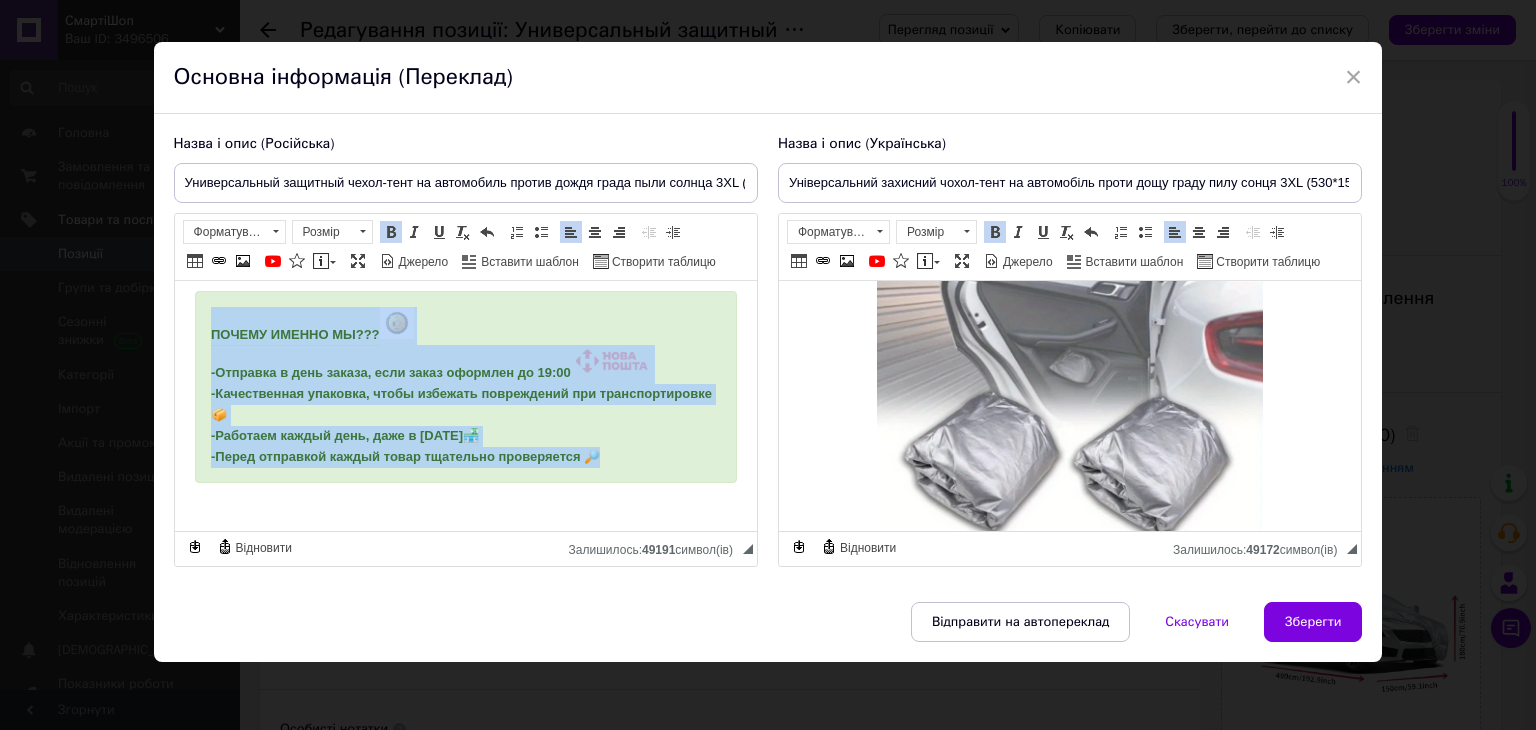 scroll, scrollTop: 1072, scrollLeft: 0, axis: vertical 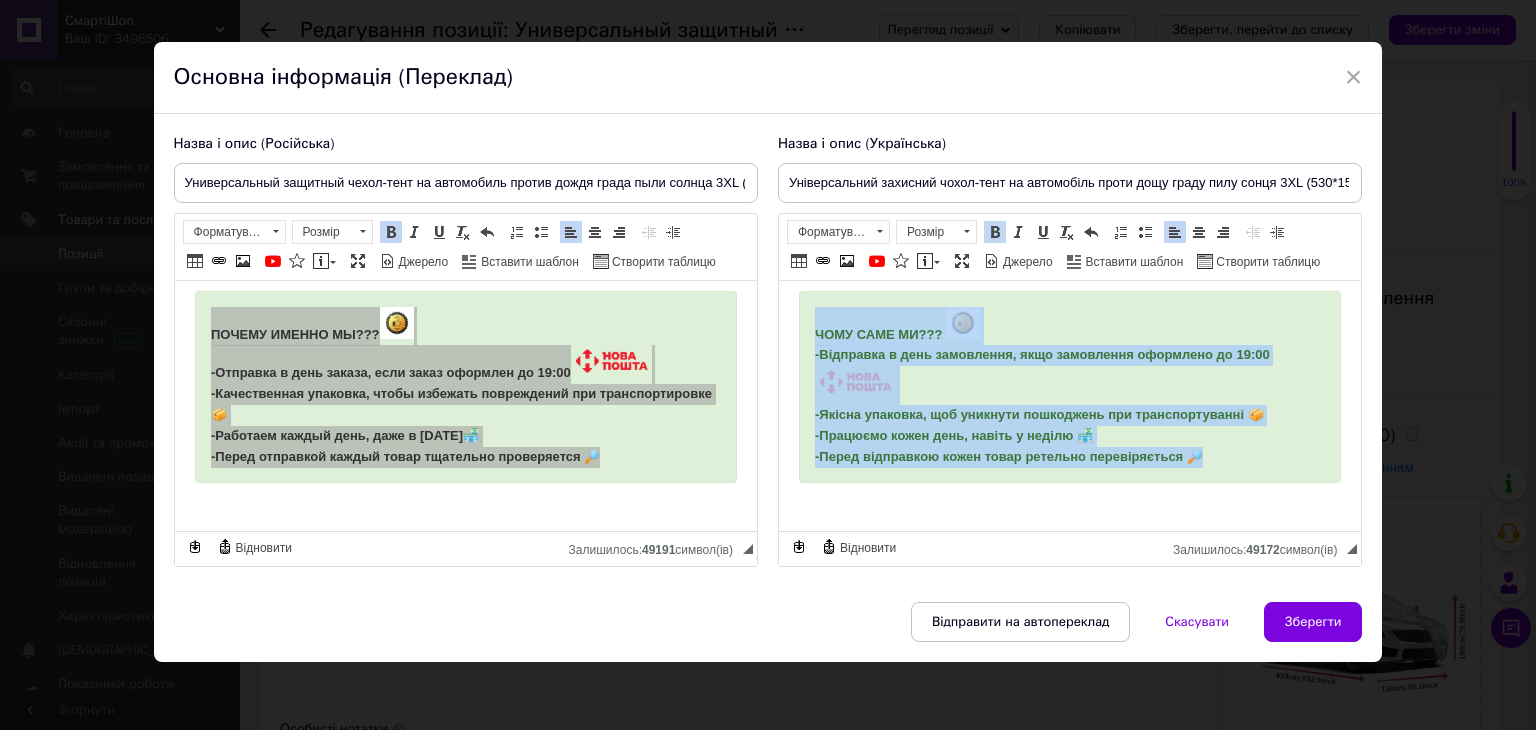 drag, startPoint x: 803, startPoint y: 328, endPoint x: 1211, endPoint y: 467, distance: 431.02783 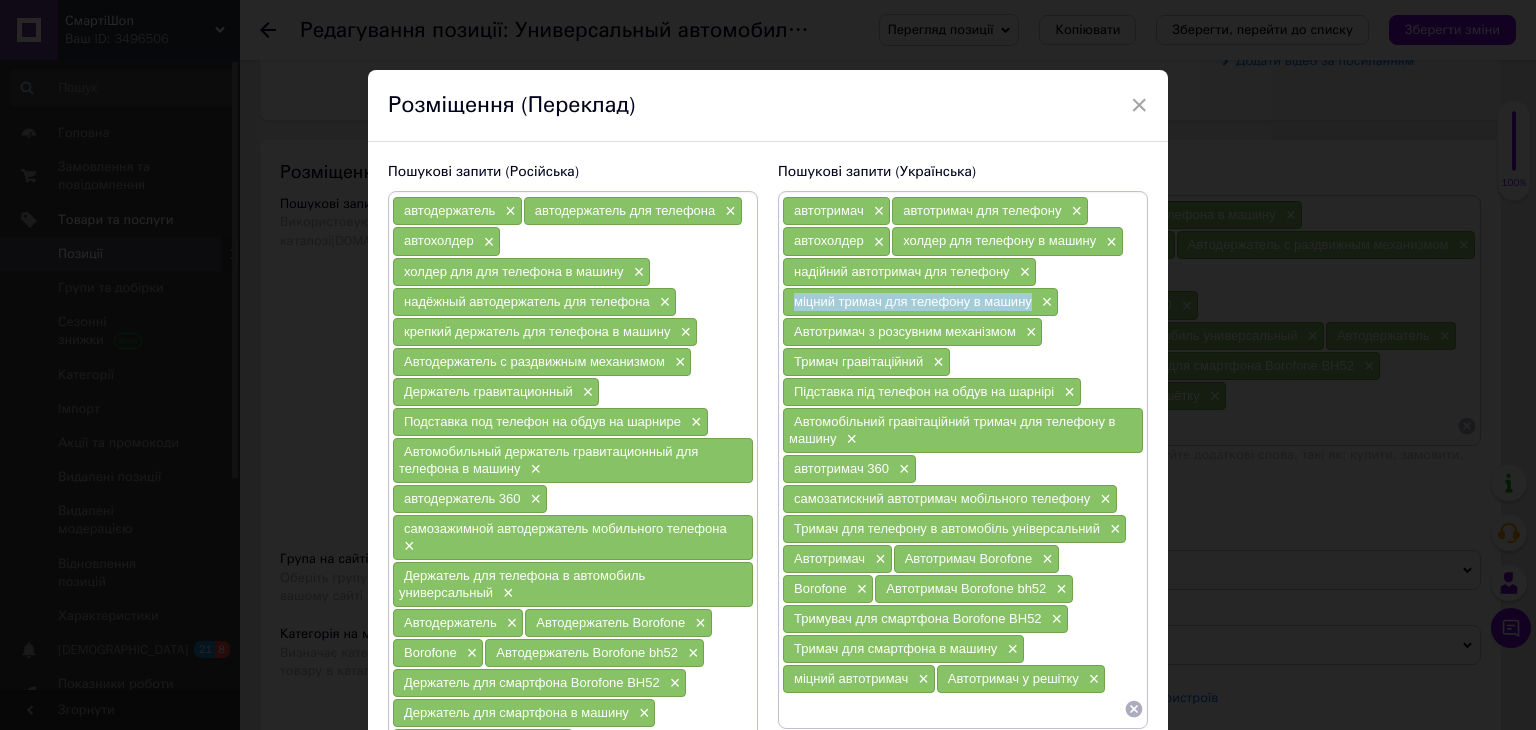 scroll, scrollTop: 0, scrollLeft: 0, axis: both 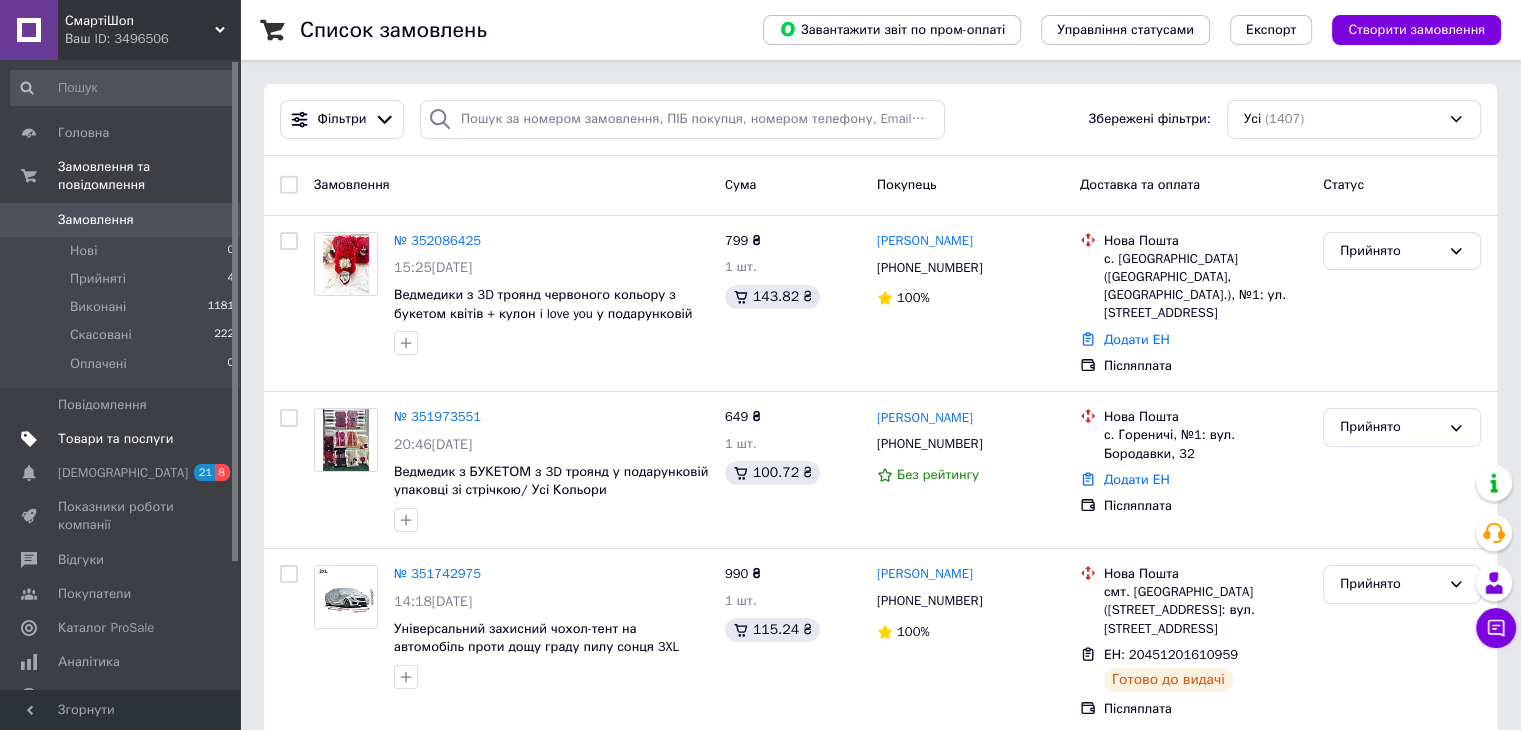 click on "Товари та послуги" at bounding box center [115, 439] 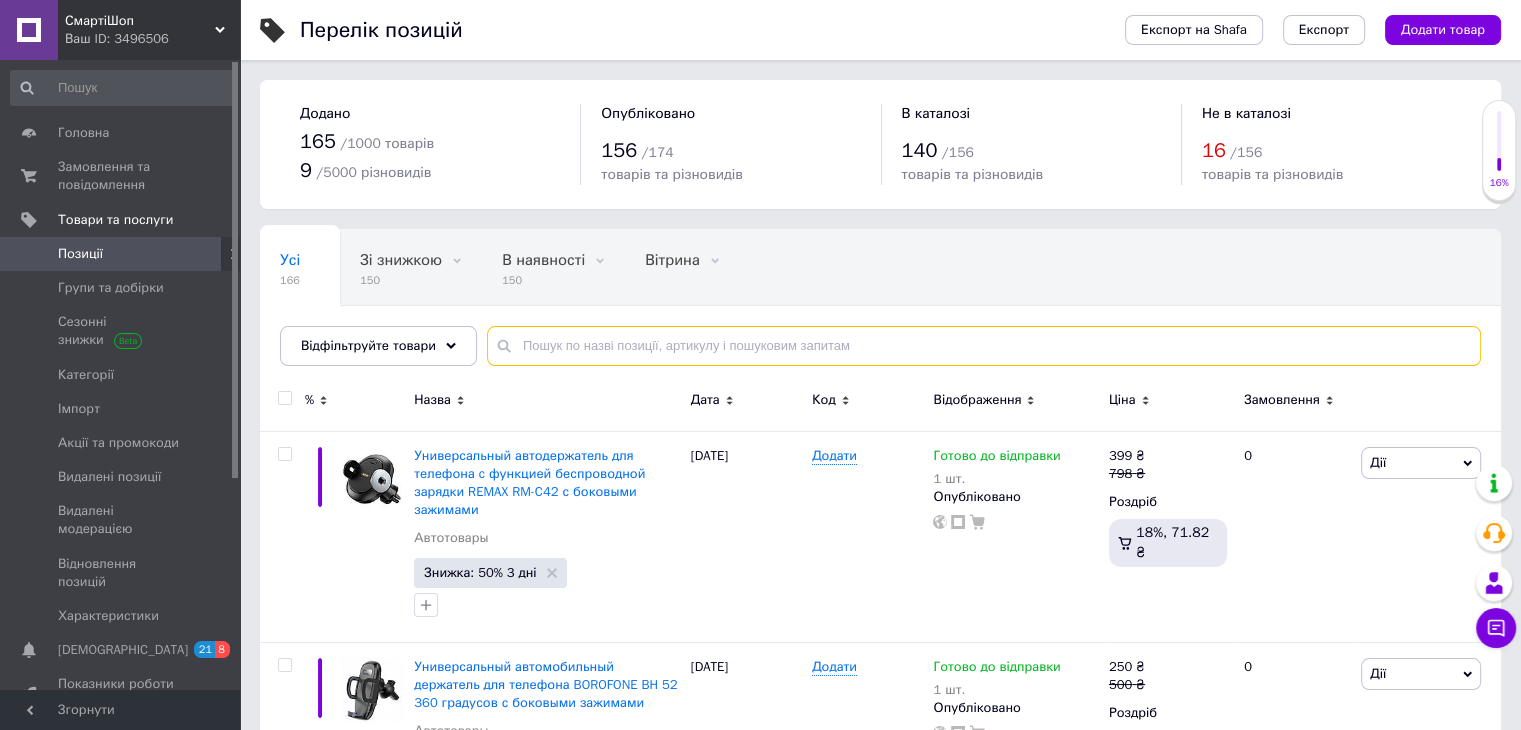 click at bounding box center (984, 346) 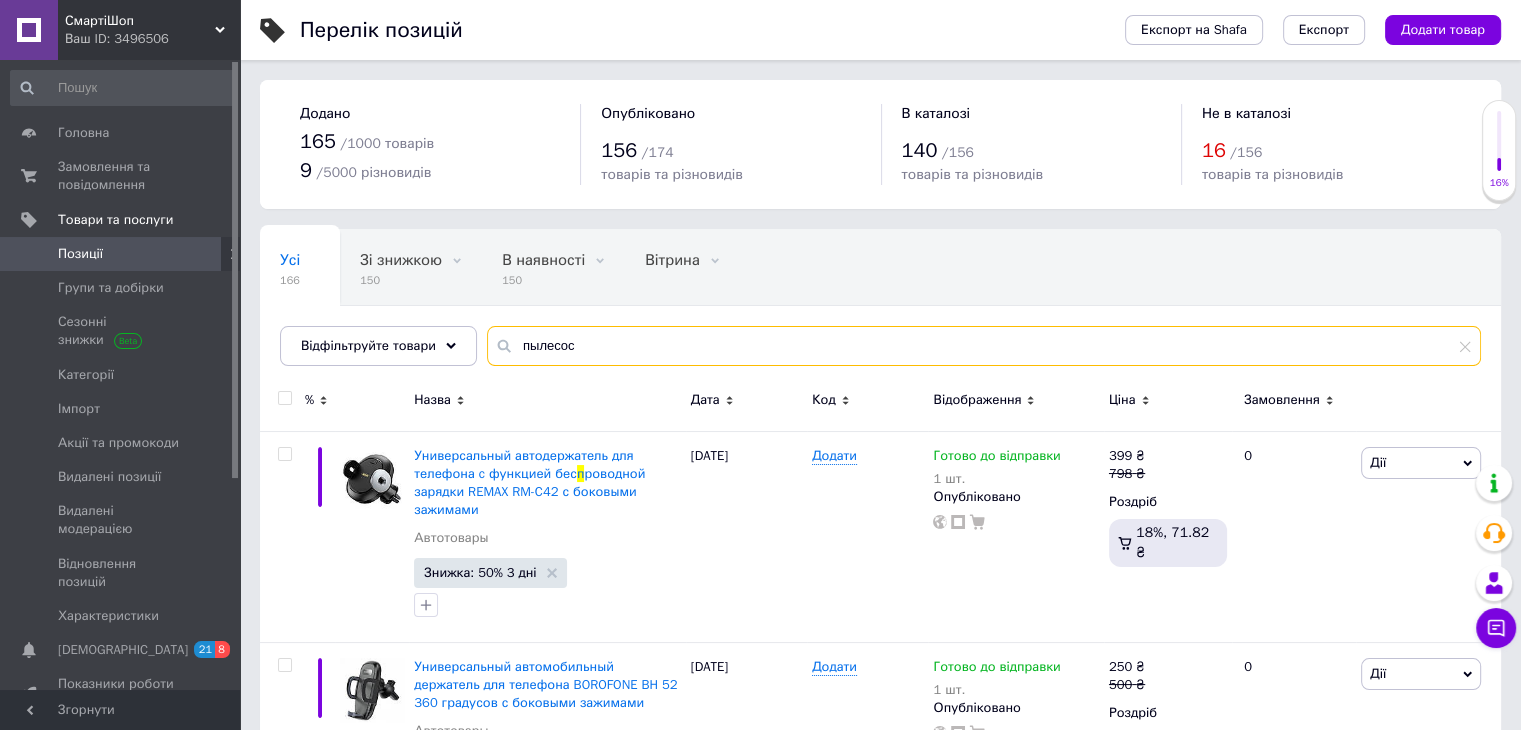 type on "пылесос" 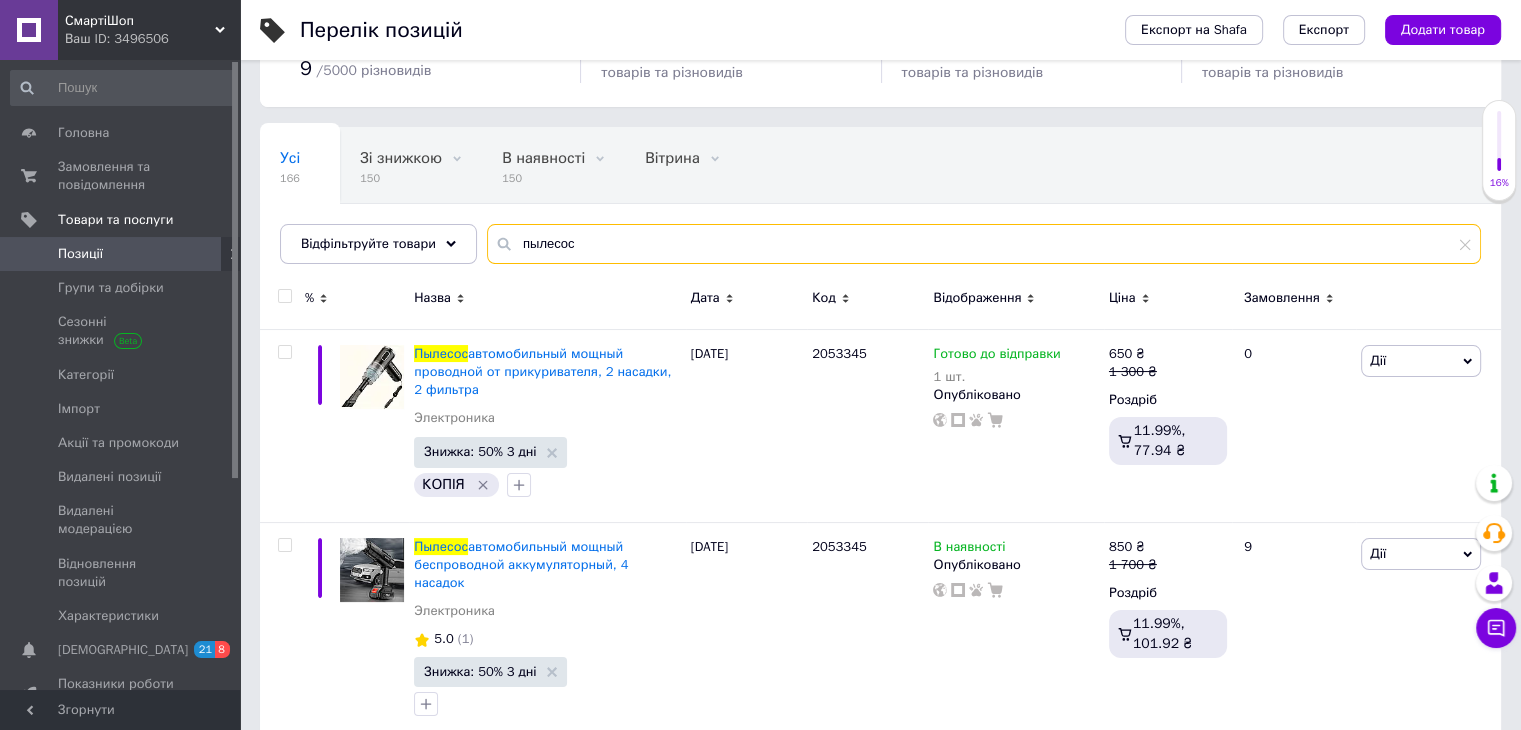 scroll, scrollTop: 114, scrollLeft: 0, axis: vertical 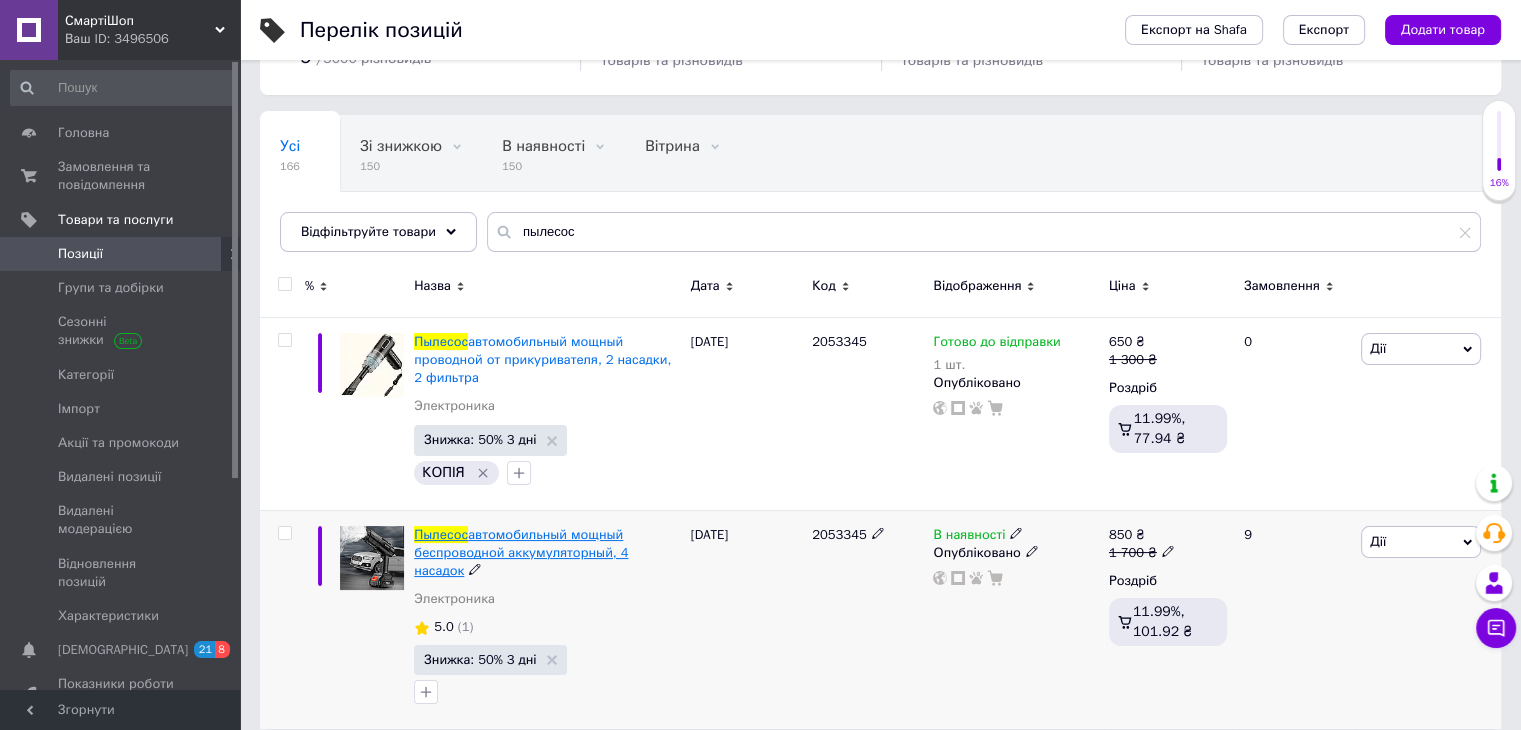 click on "автомобильный мощный беспроводной аккумуляторный, 4 насадок" at bounding box center [521, 552] 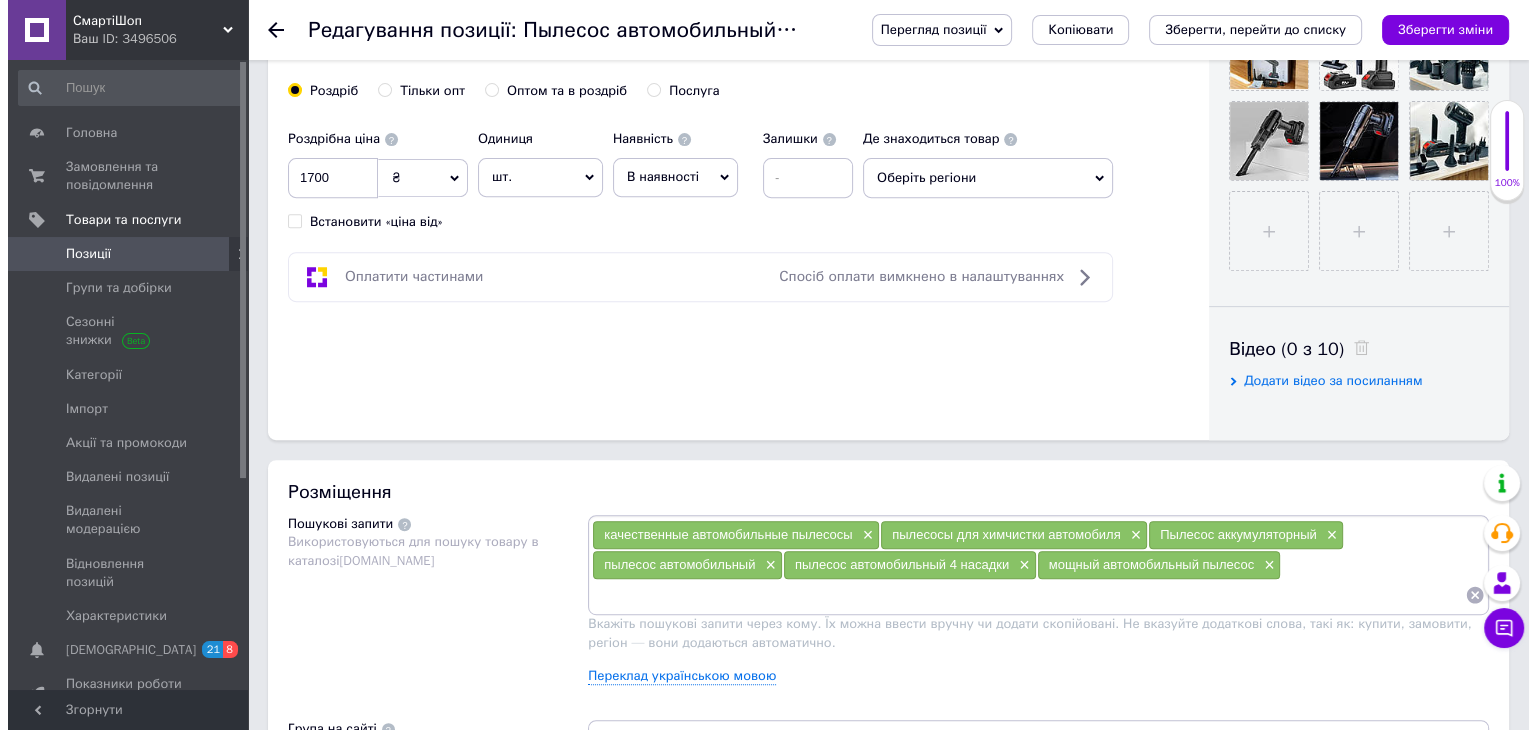 scroll, scrollTop: 800, scrollLeft: 0, axis: vertical 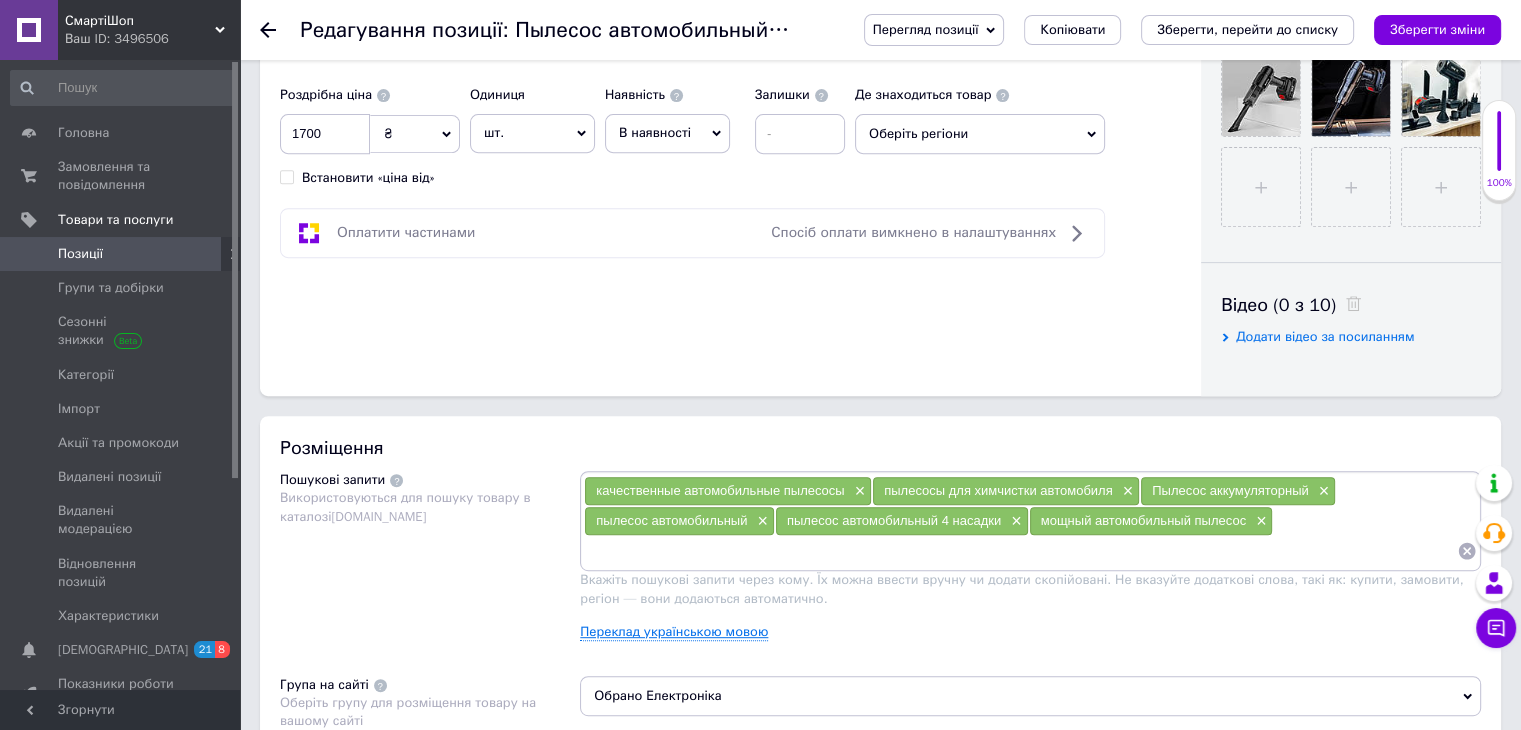 click on "Переклад українською мовою" at bounding box center [674, 632] 